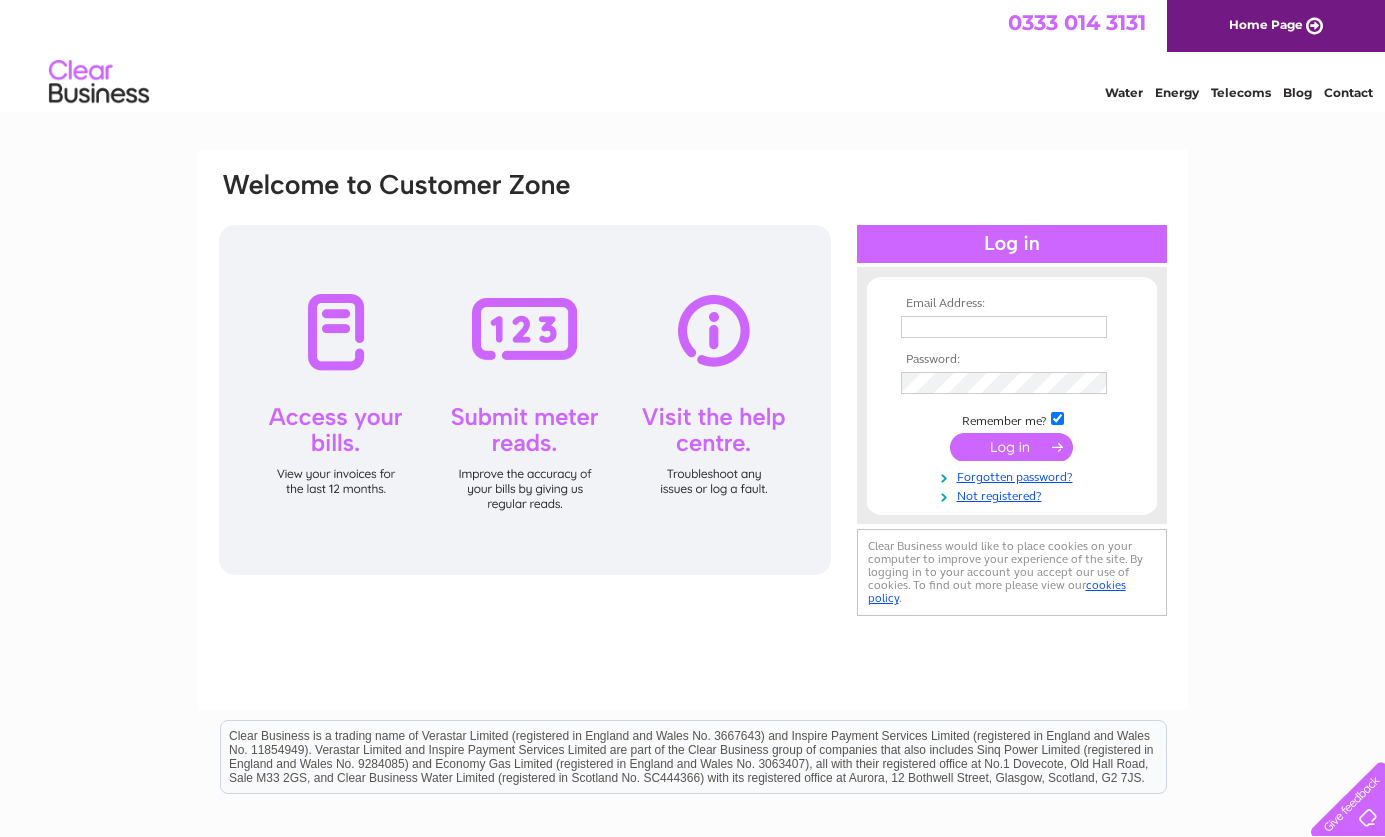 scroll, scrollTop: 0, scrollLeft: 0, axis: both 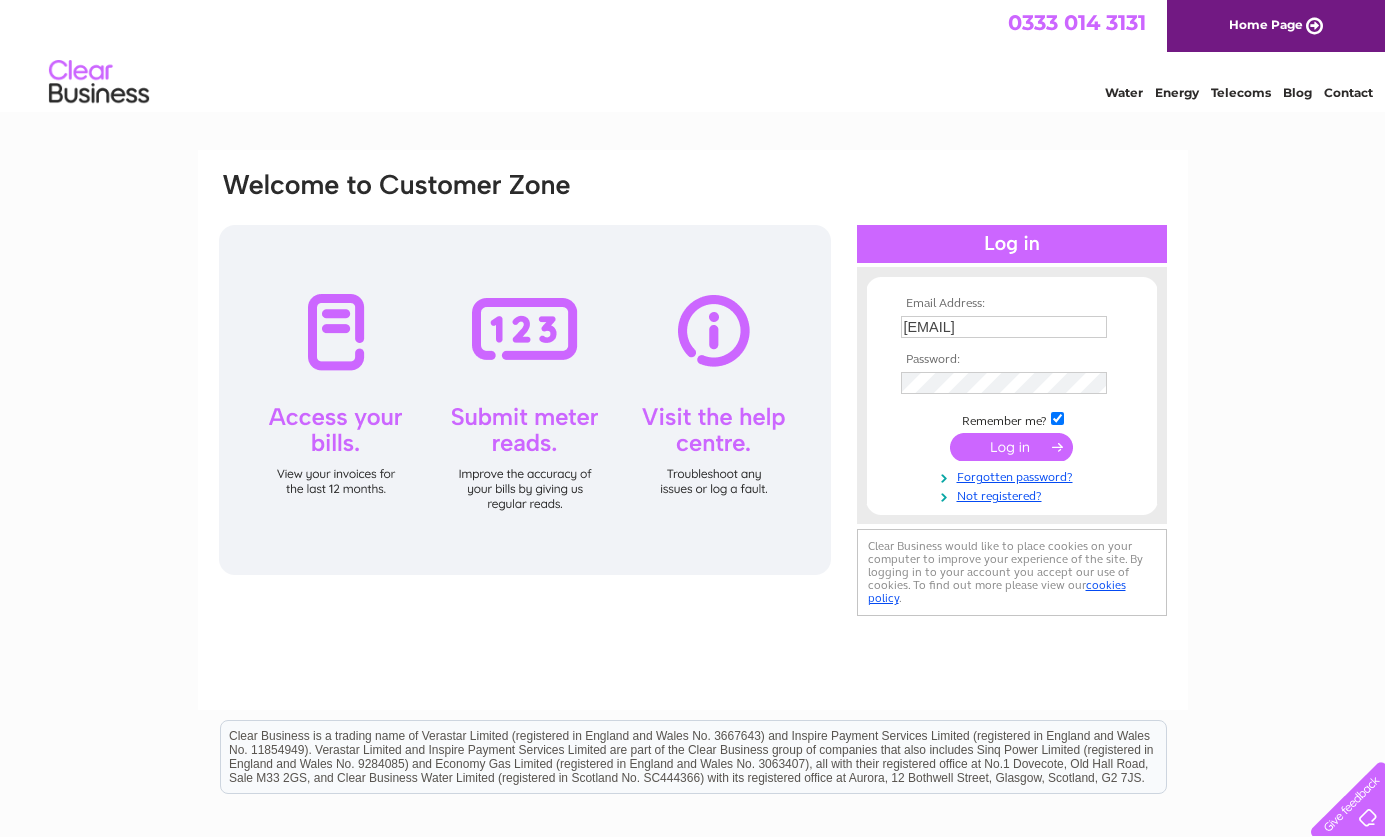 click at bounding box center (1011, 447) 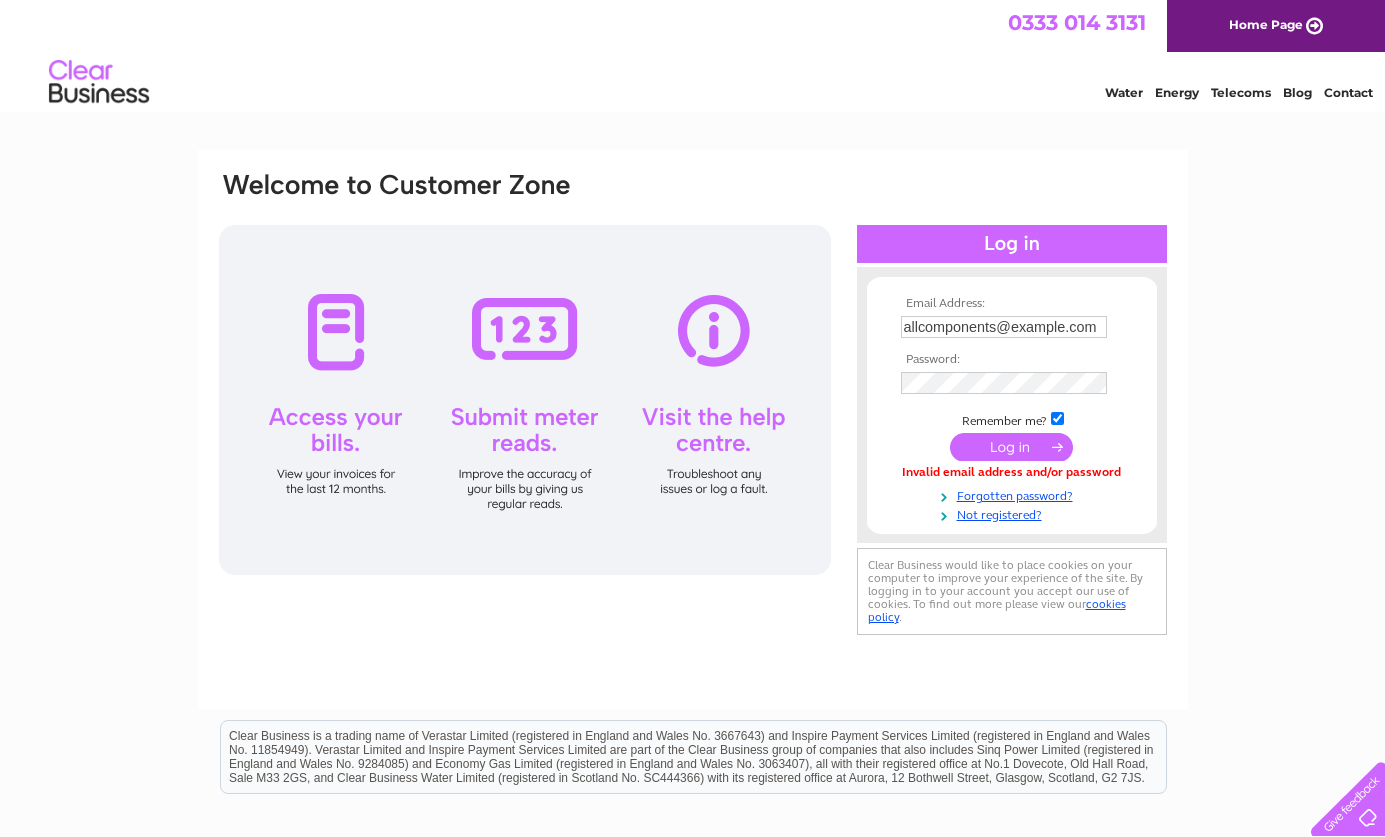 scroll, scrollTop: 0, scrollLeft: 0, axis: both 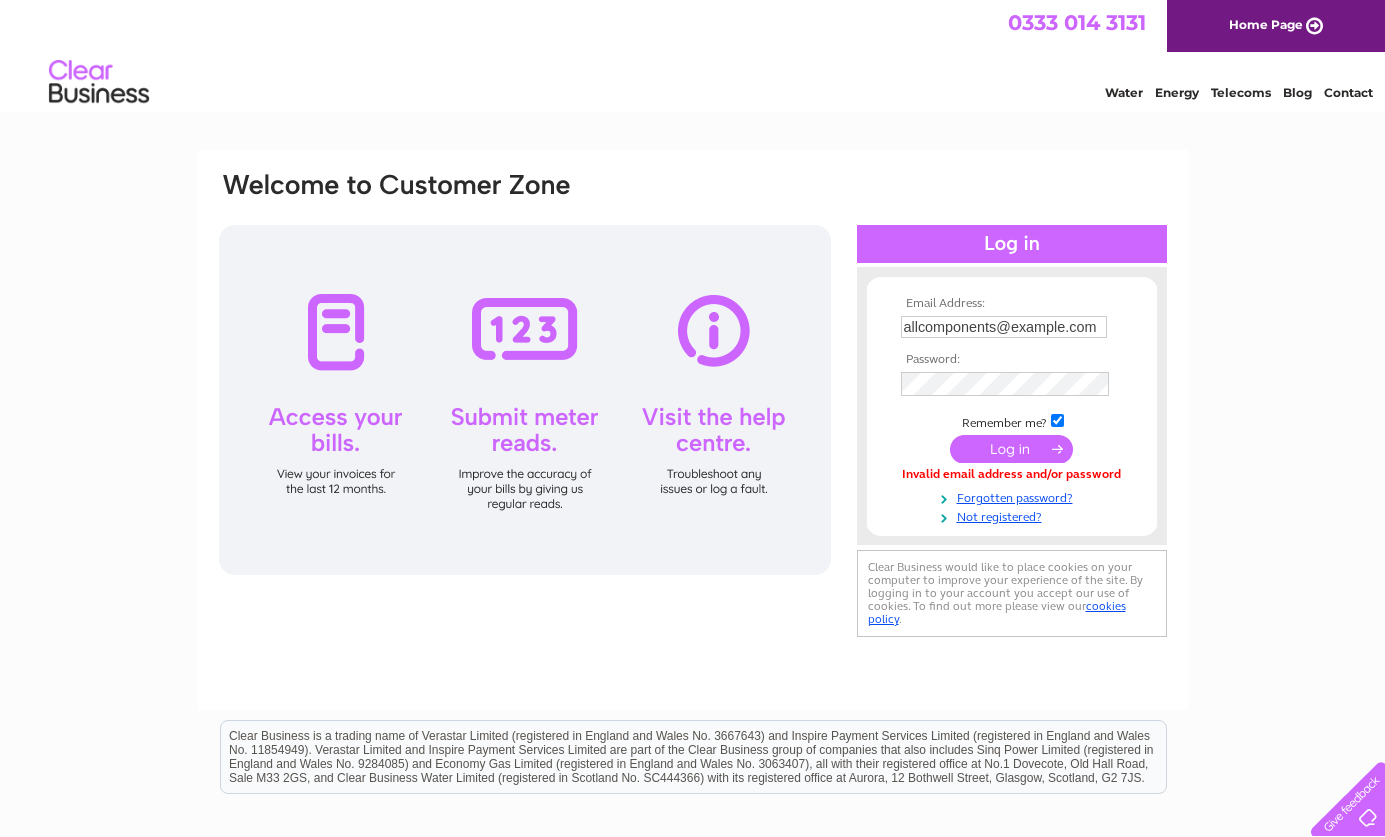 click on "Email Address:
allcomponents@btinternet.com
Password:" at bounding box center (692, 601) 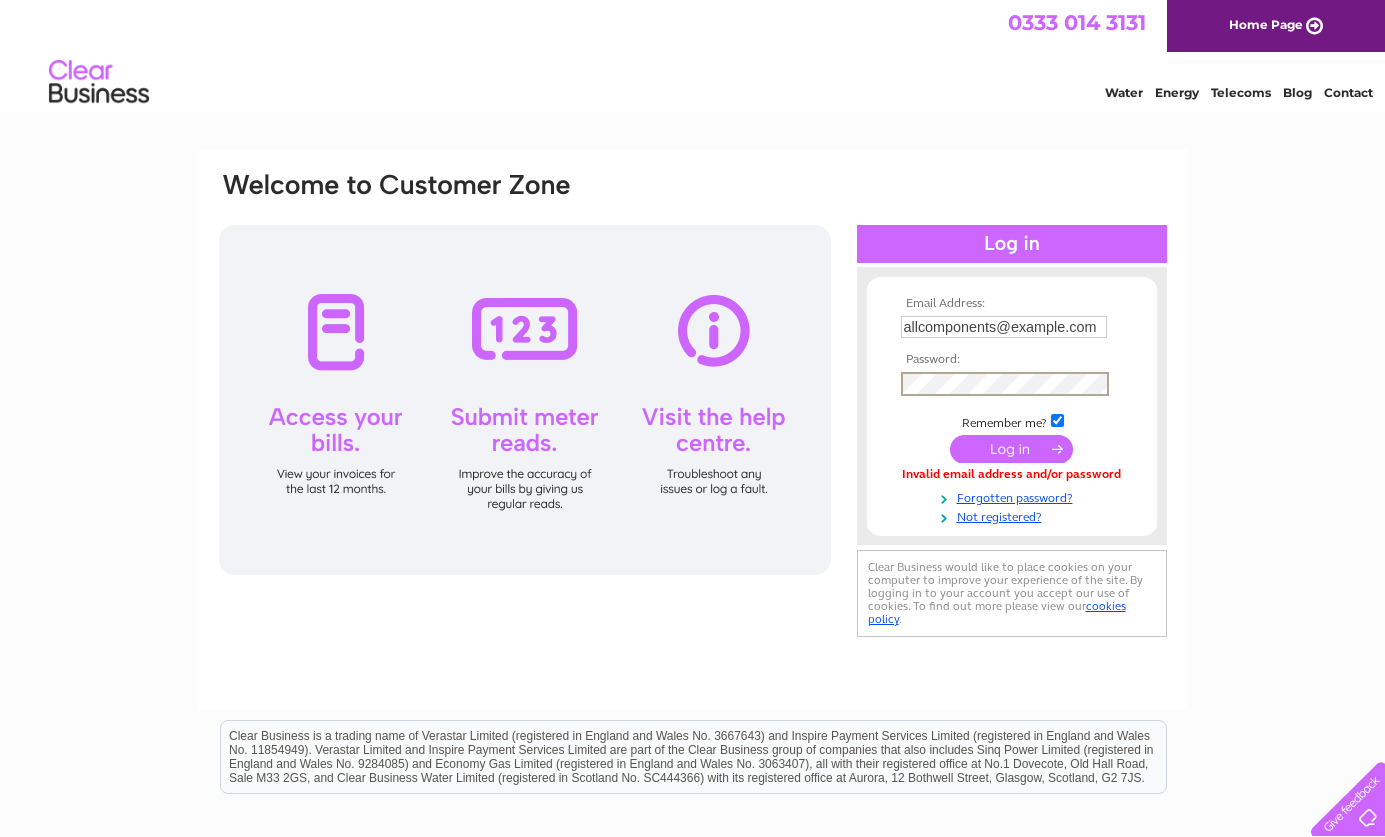 click at bounding box center (1011, 449) 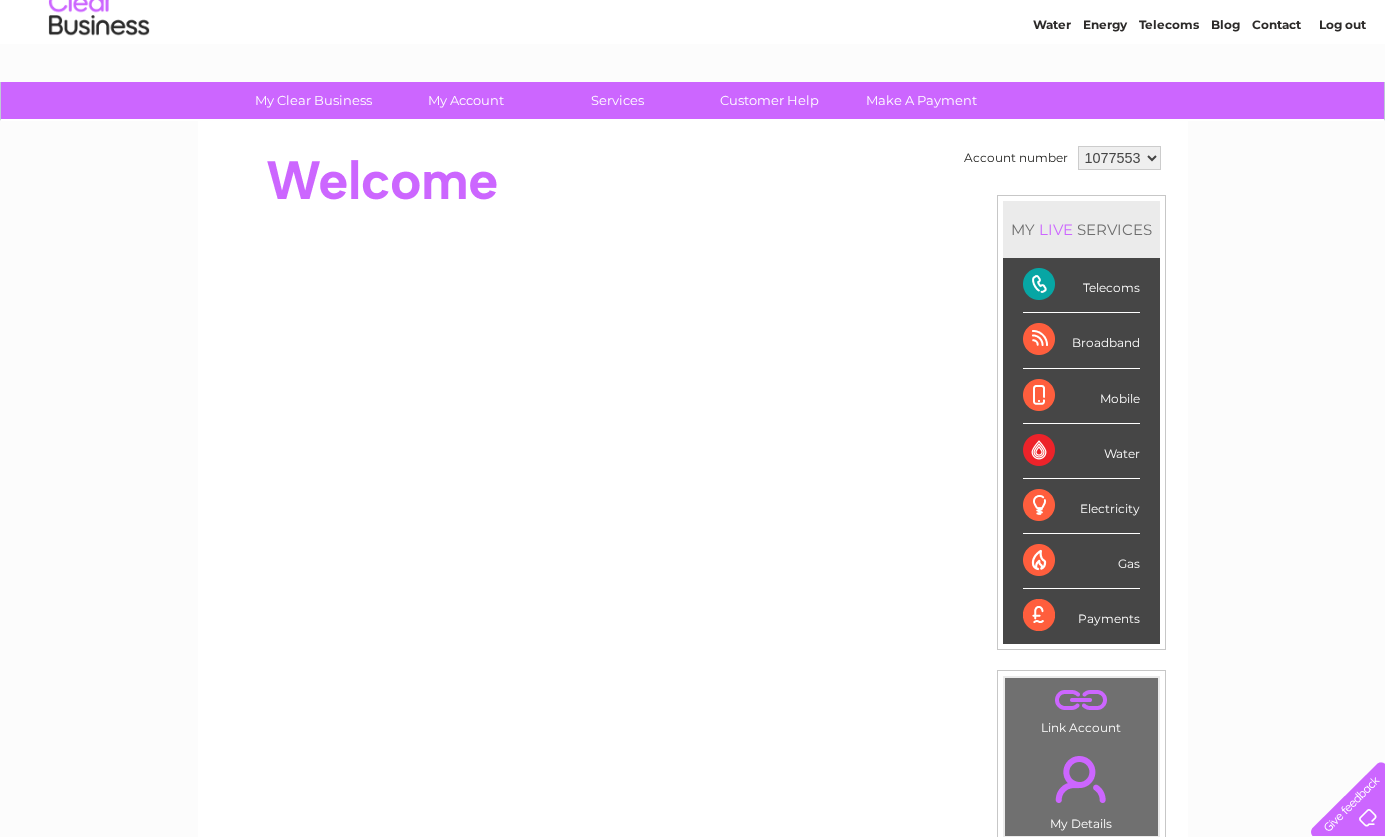 scroll, scrollTop: 0, scrollLeft: 0, axis: both 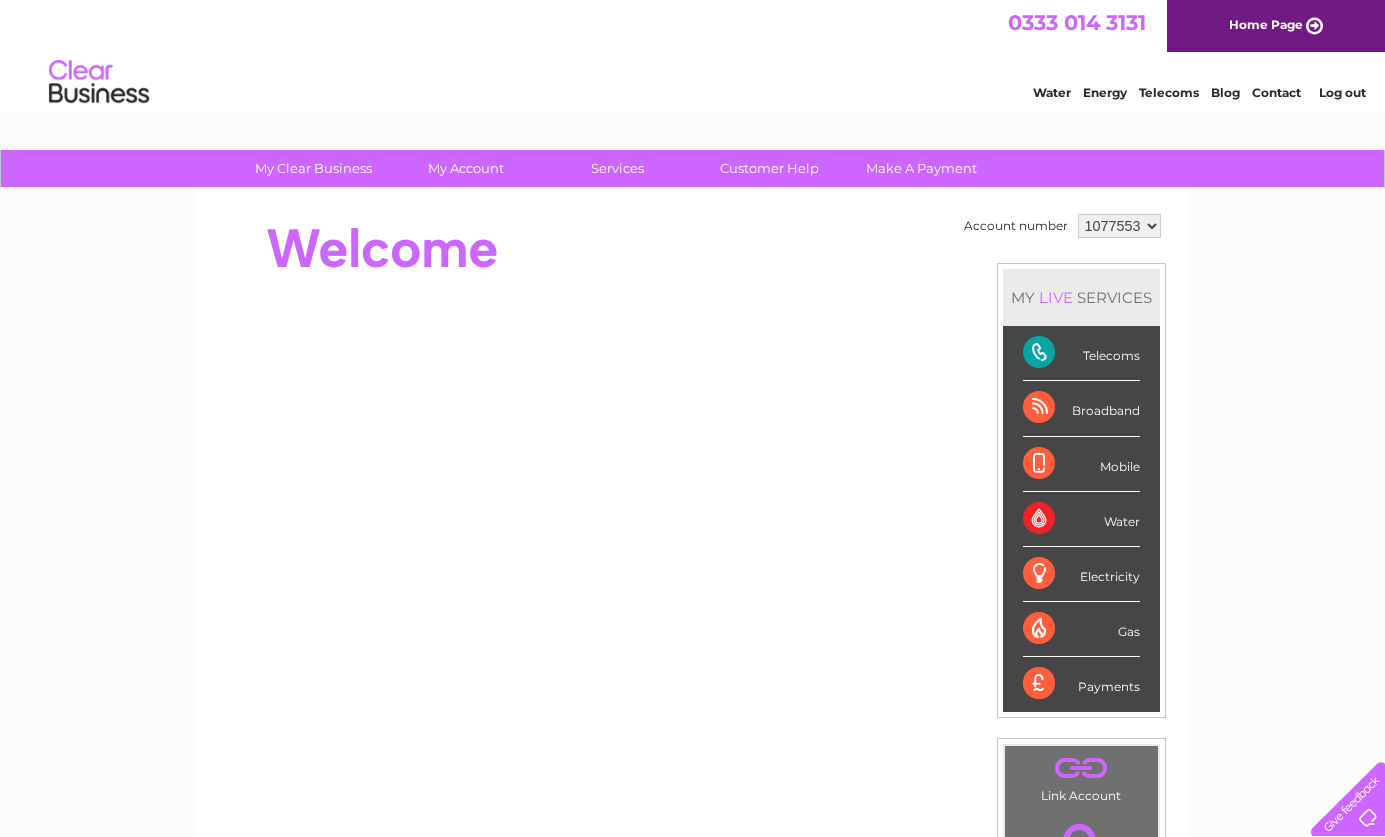 click on "Telecoms" at bounding box center (1081, 353) 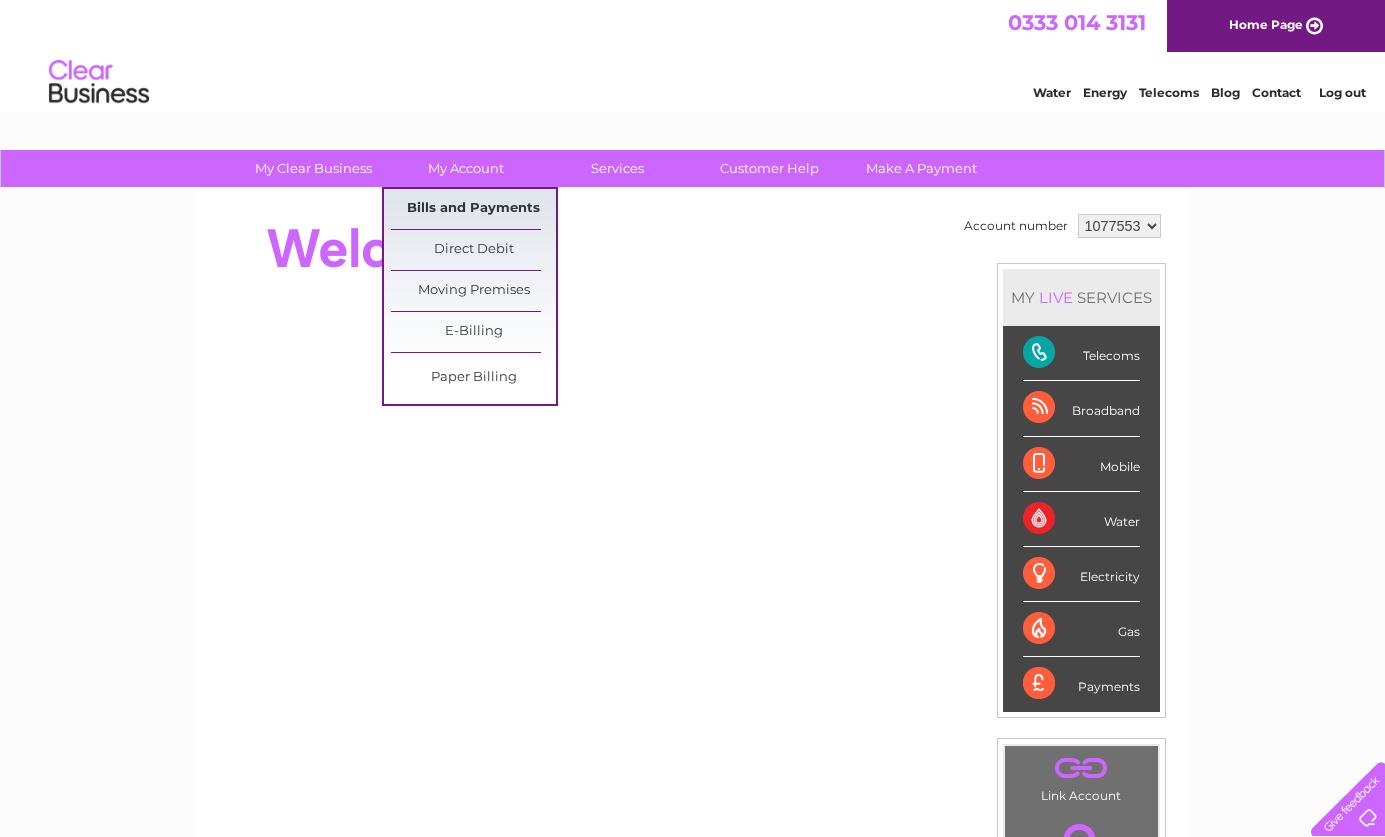 click on "Bills and Payments" at bounding box center (473, 209) 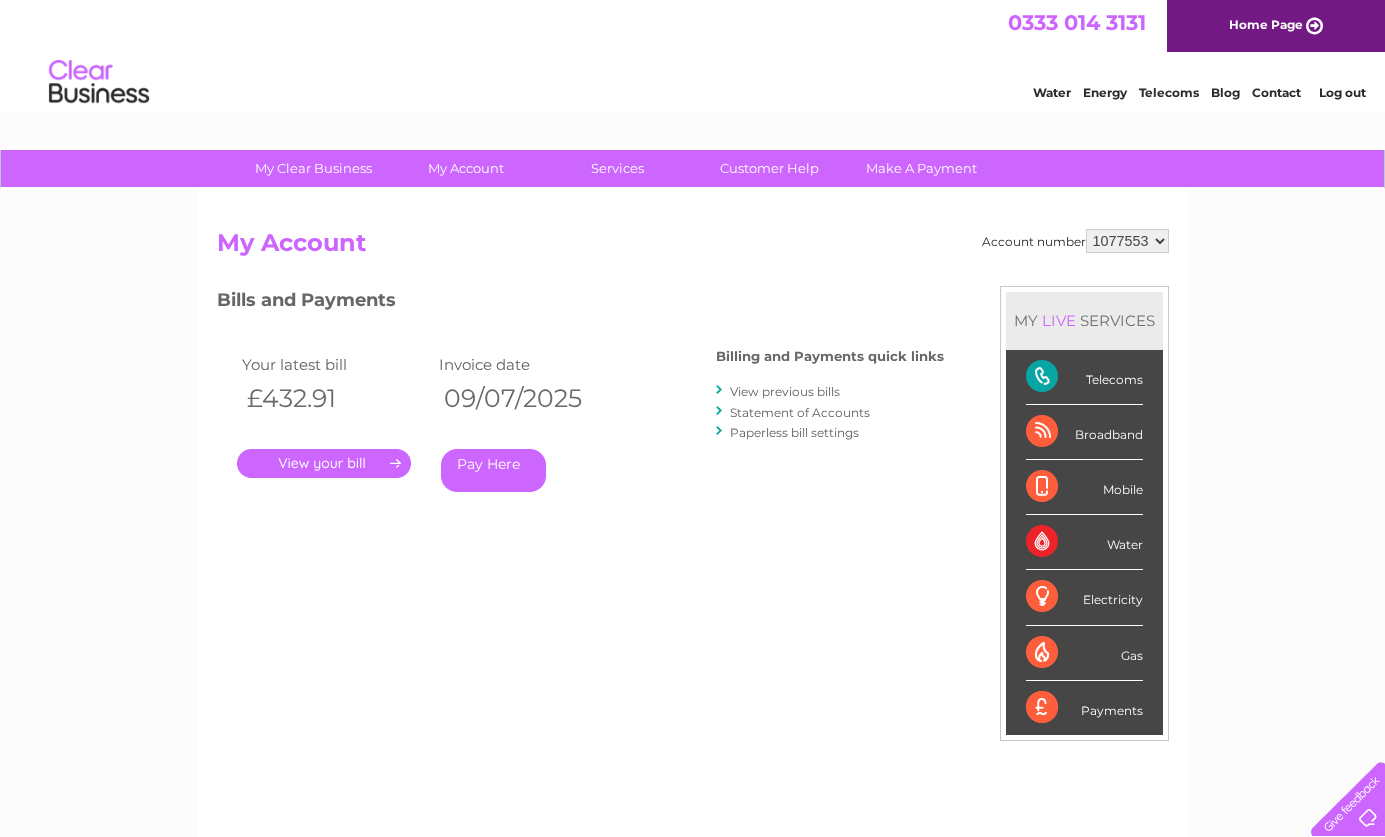 scroll, scrollTop: 0, scrollLeft: 0, axis: both 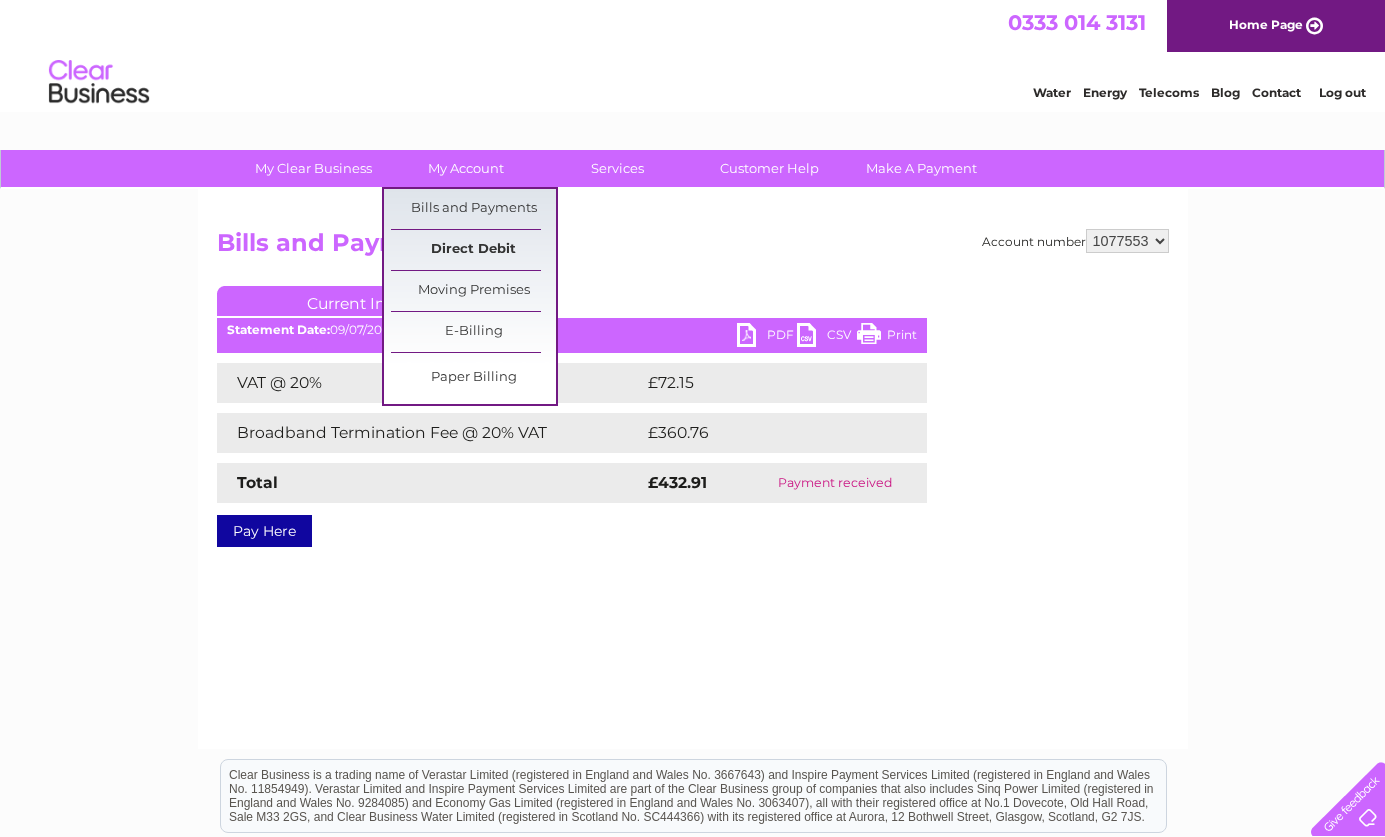 click on "Direct Debit" at bounding box center [473, 250] 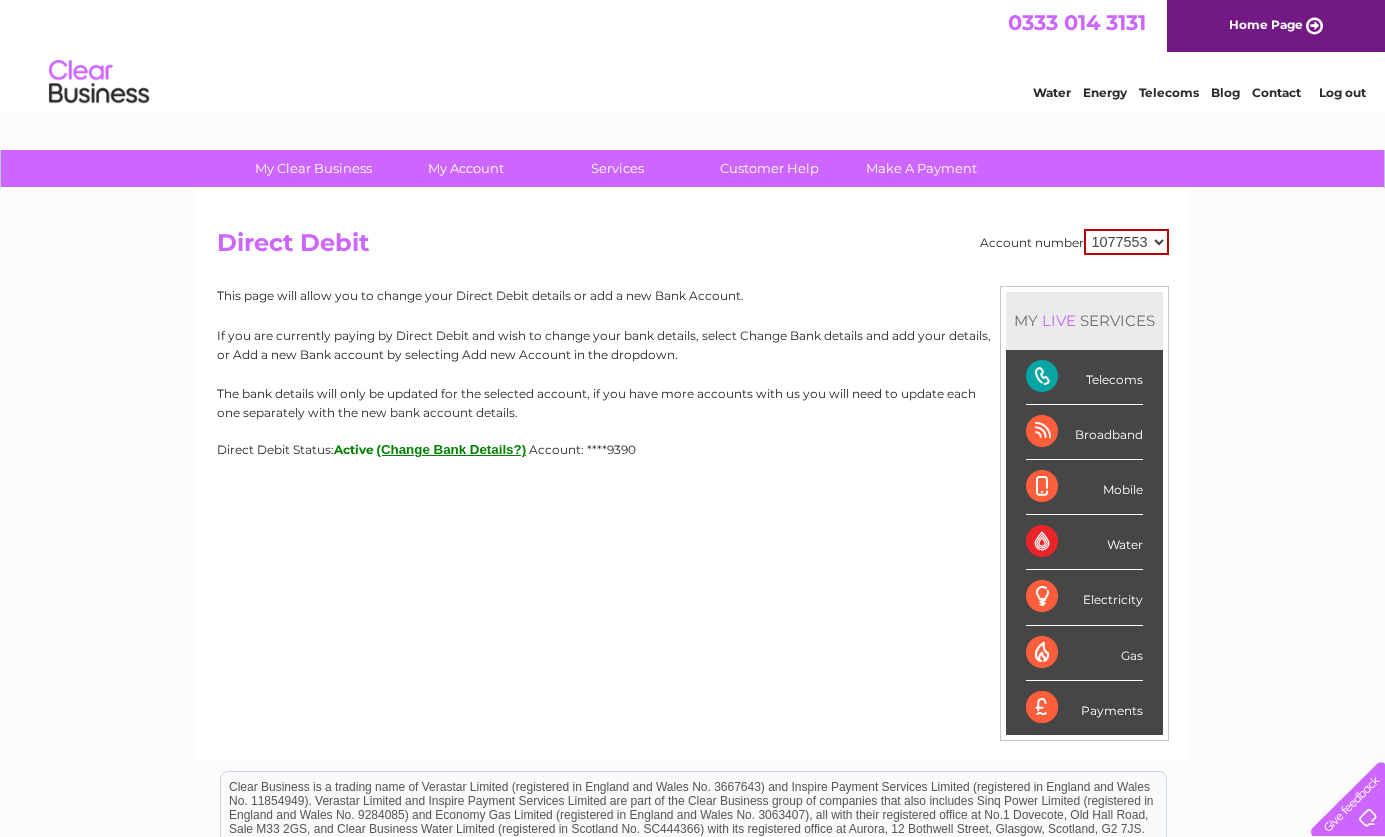 scroll, scrollTop: 0, scrollLeft: 0, axis: both 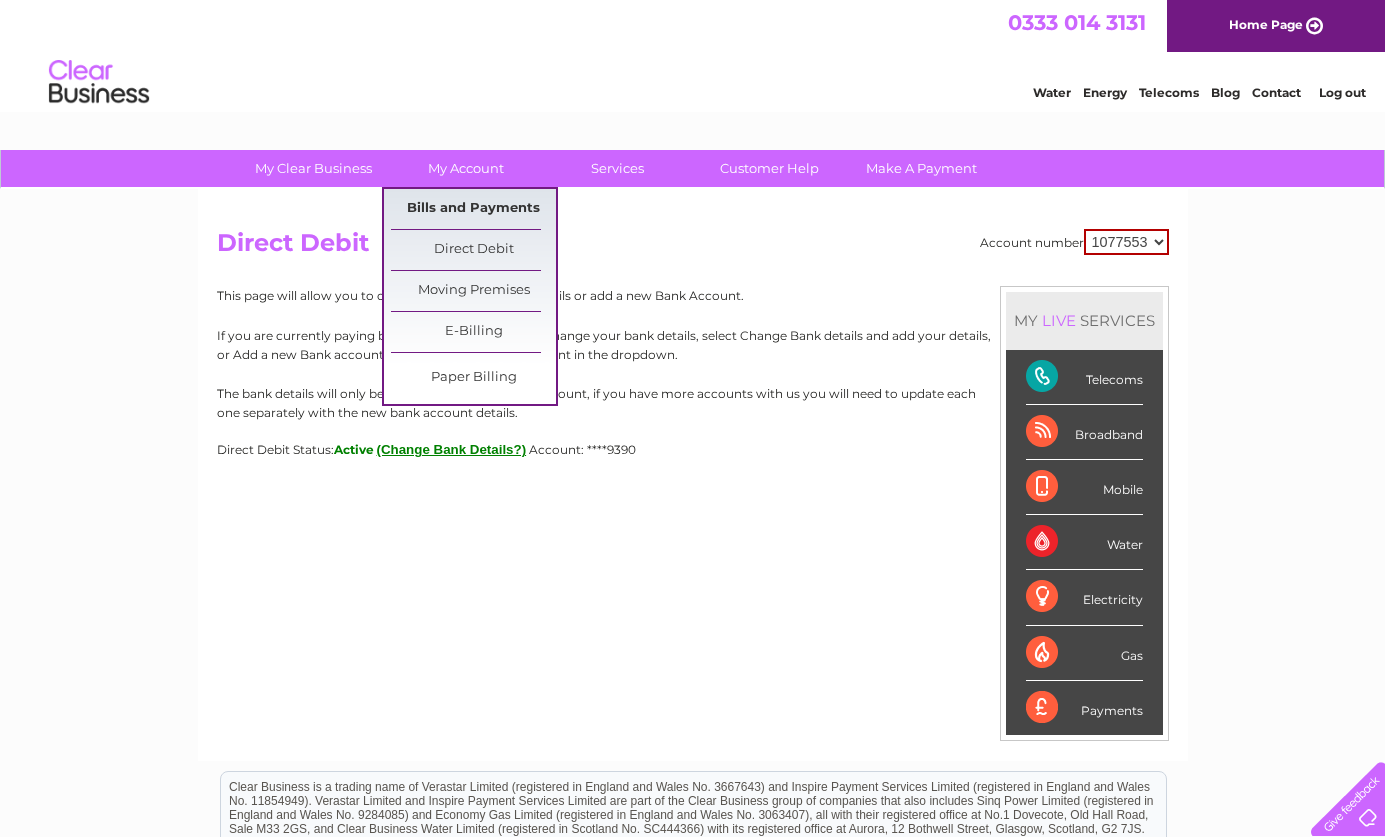 click on "Bills and Payments" at bounding box center (473, 209) 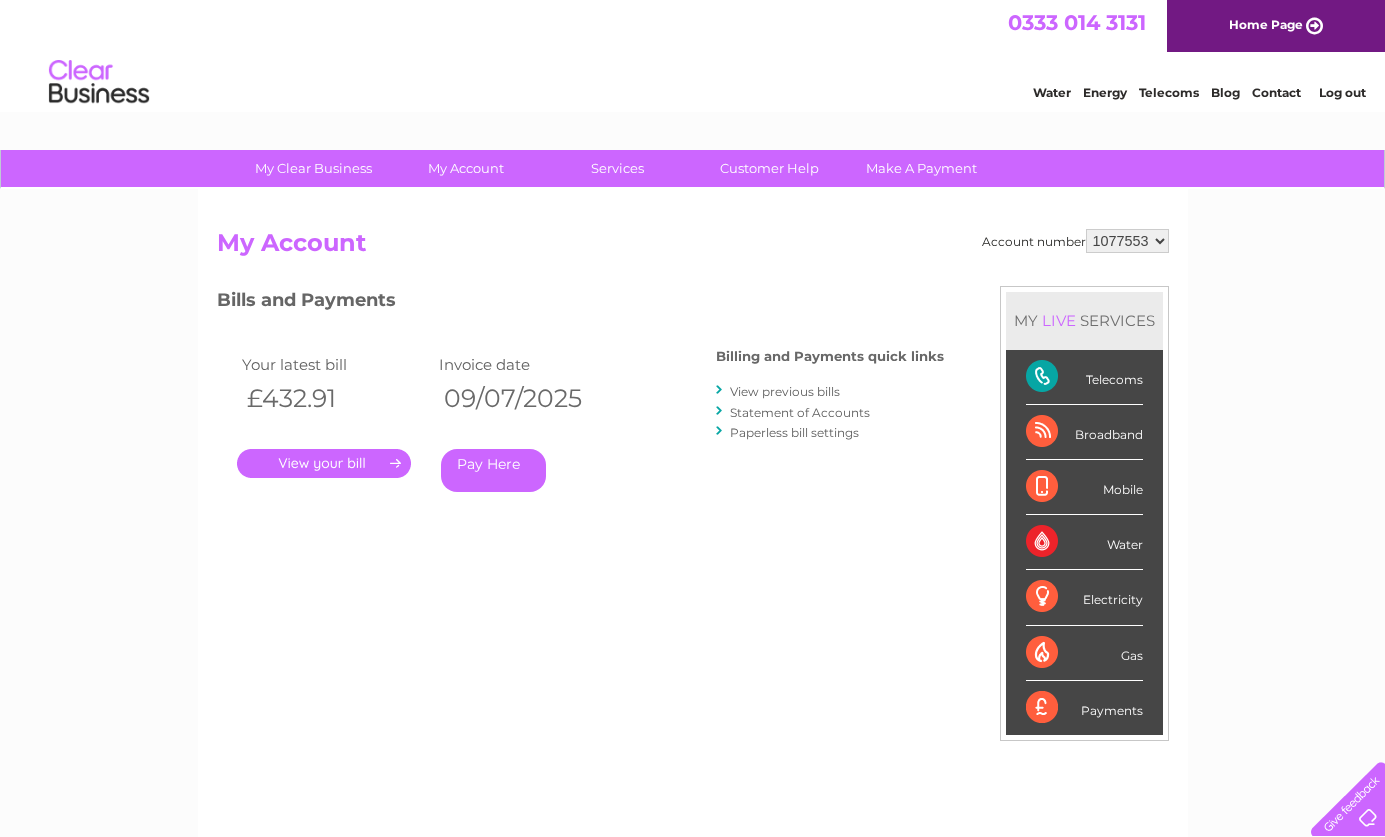 scroll, scrollTop: 0, scrollLeft: 0, axis: both 